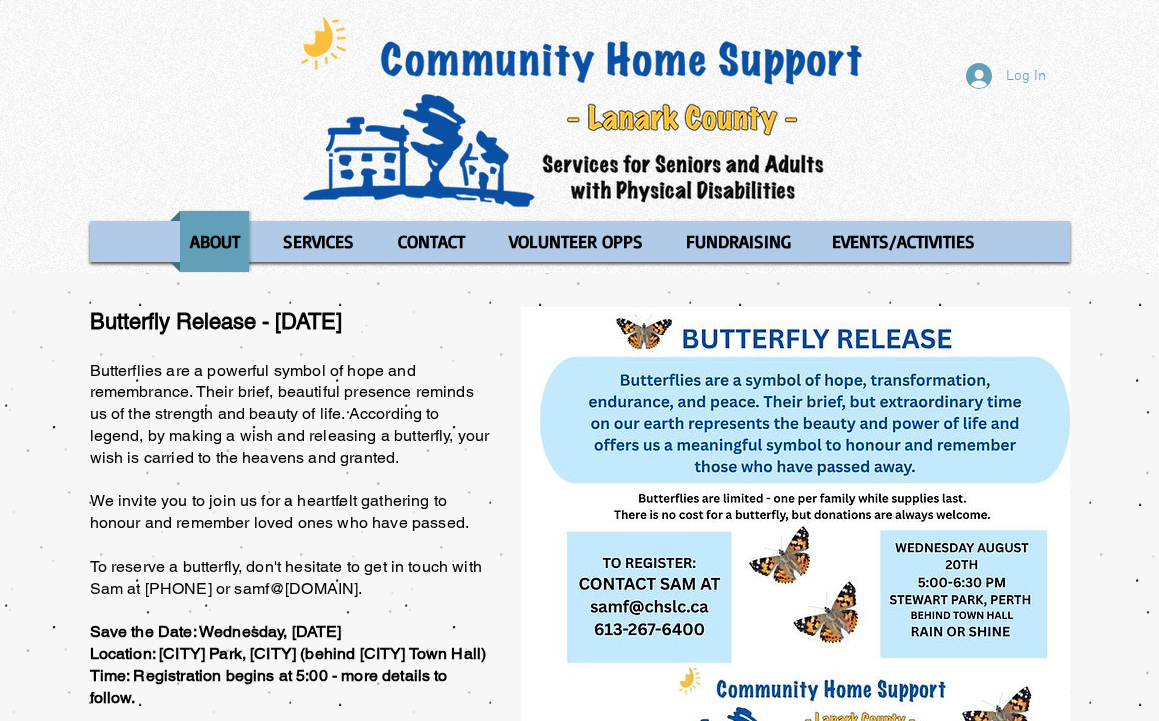 scroll, scrollTop: 0, scrollLeft: 0, axis: both 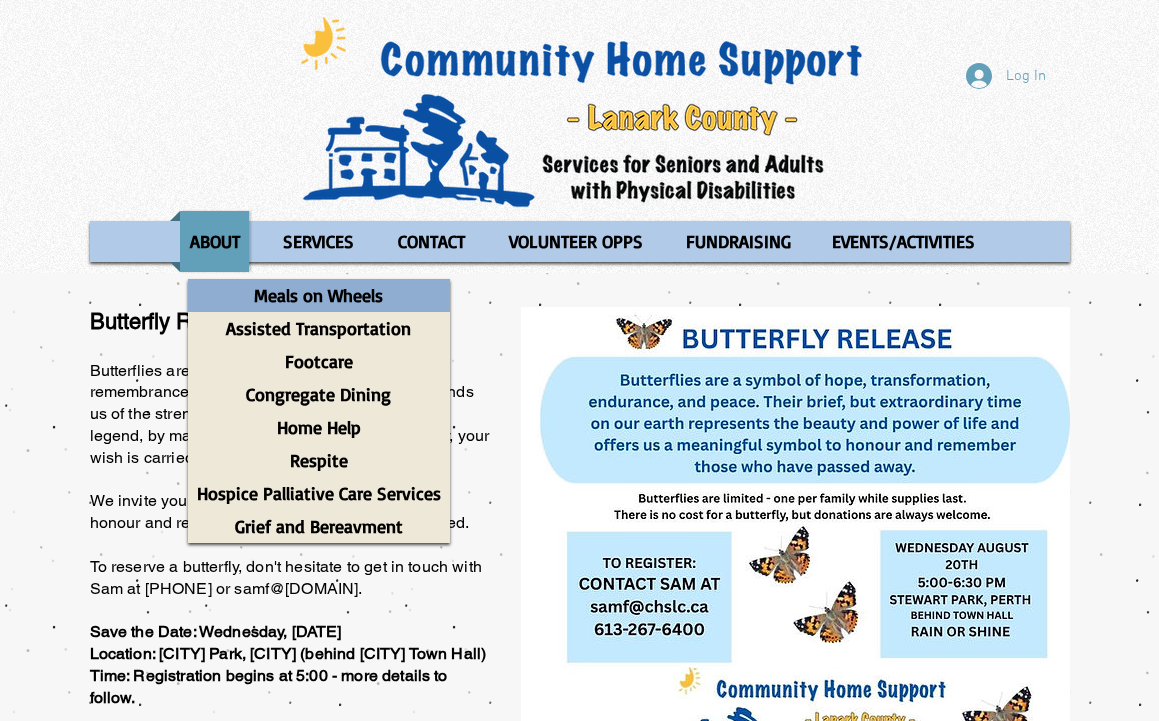 click on "Meals on Wheels" at bounding box center (318, 295) 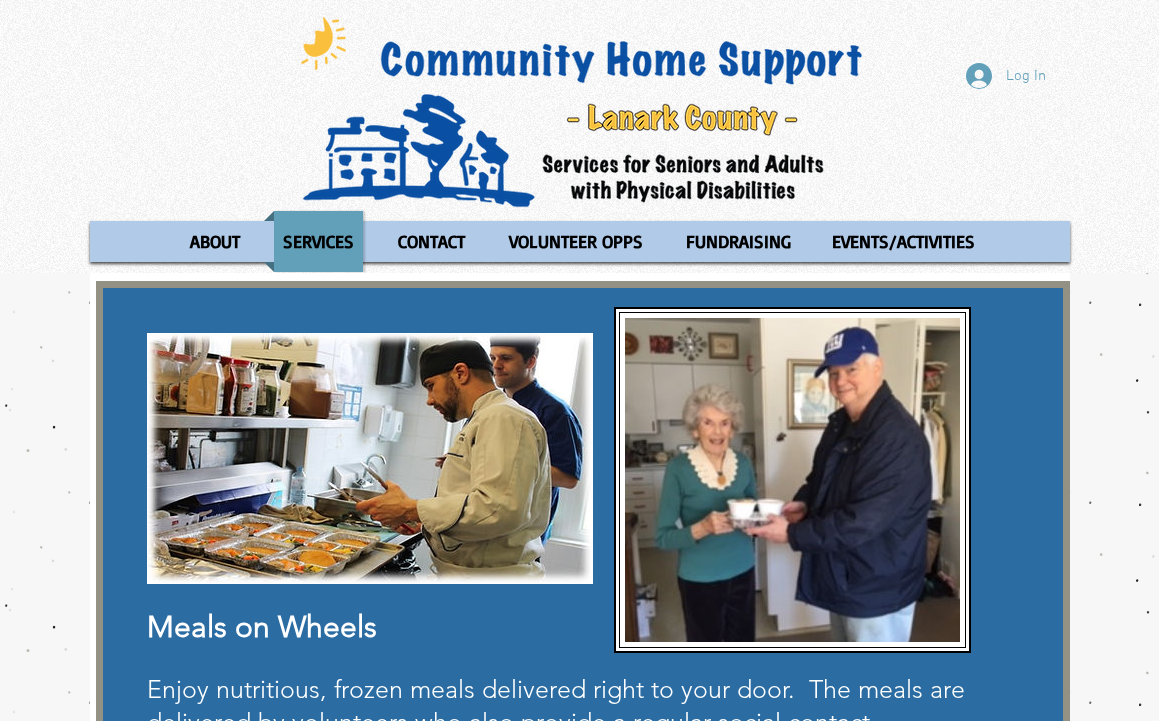 scroll, scrollTop: 0, scrollLeft: 0, axis: both 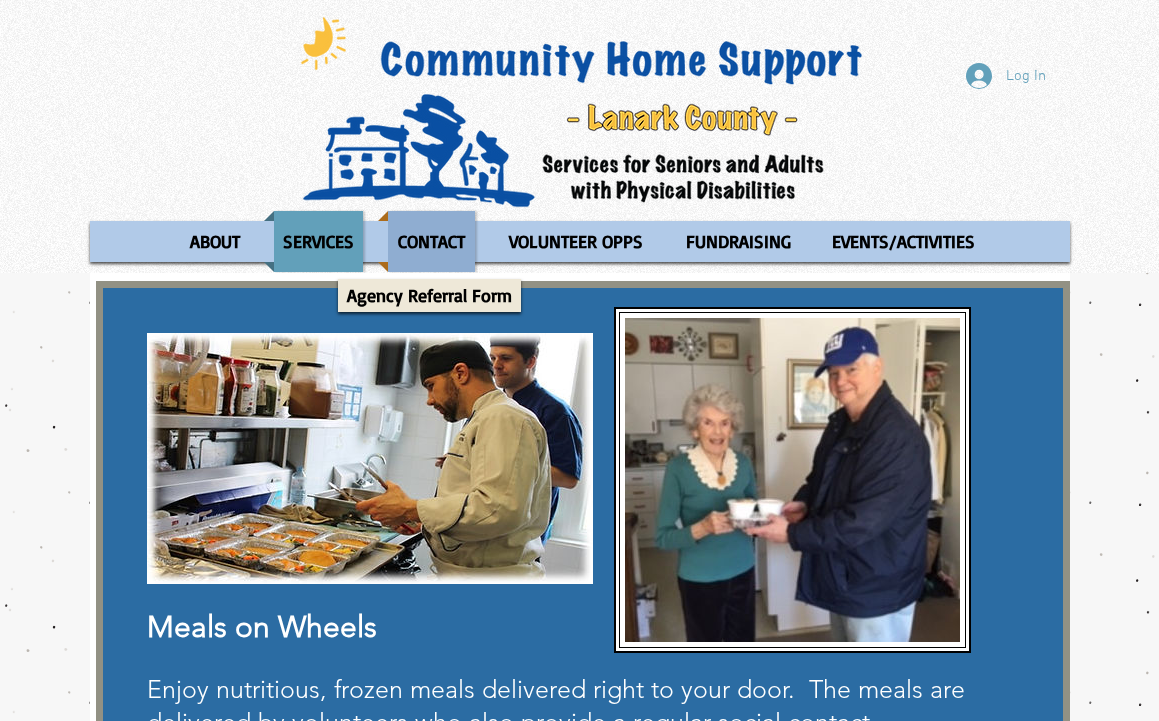 click at bounding box center [431, 241] 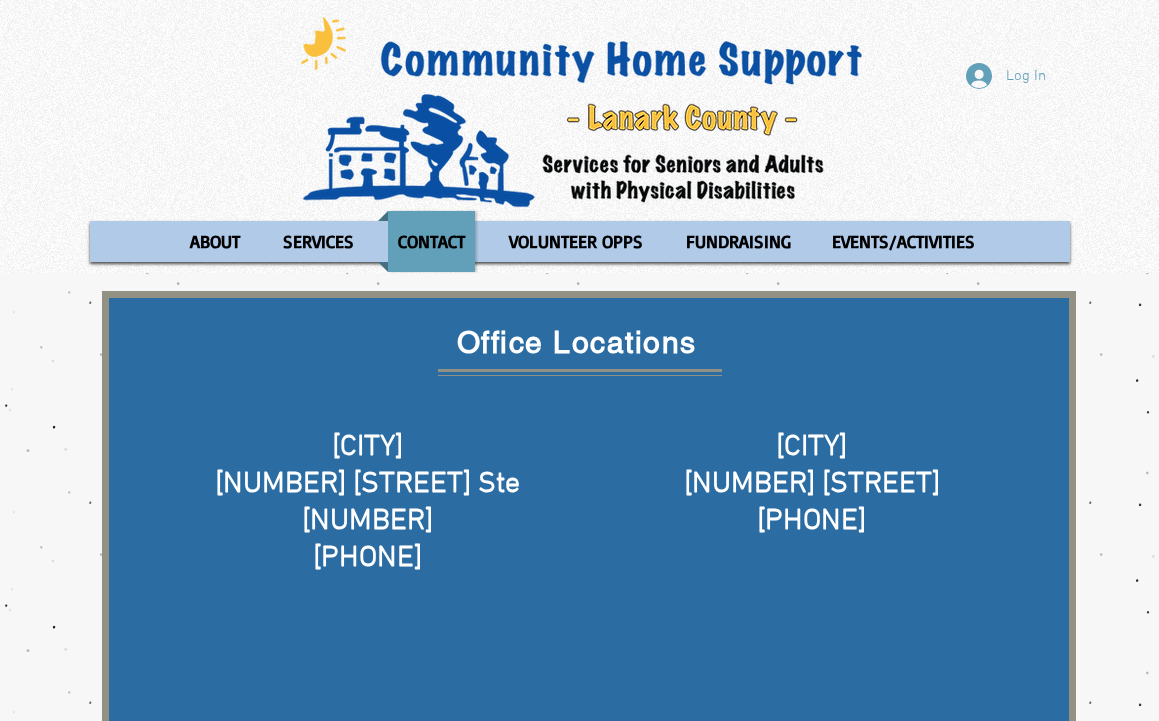 scroll, scrollTop: 0, scrollLeft: 0, axis: both 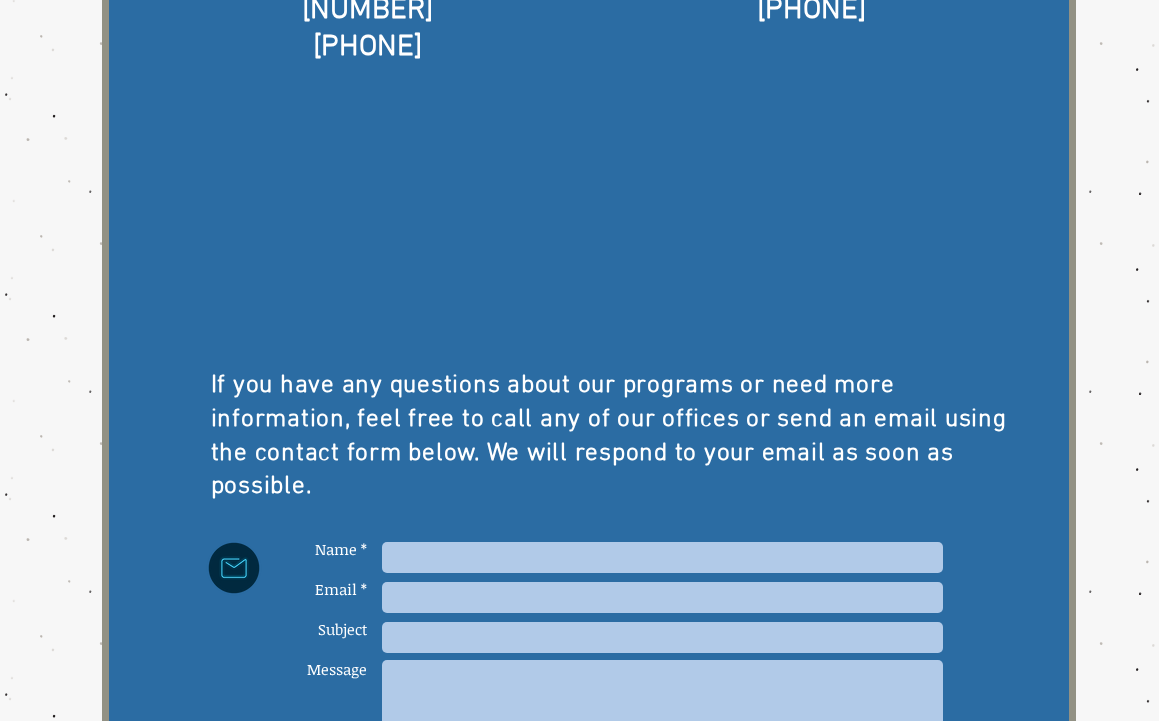 click on "If you have any questions about our programs or need more information, feel free to call any of our offices or send an email using the contact form below. We will respond to your email as soon as possible." at bounding box center [609, 436] 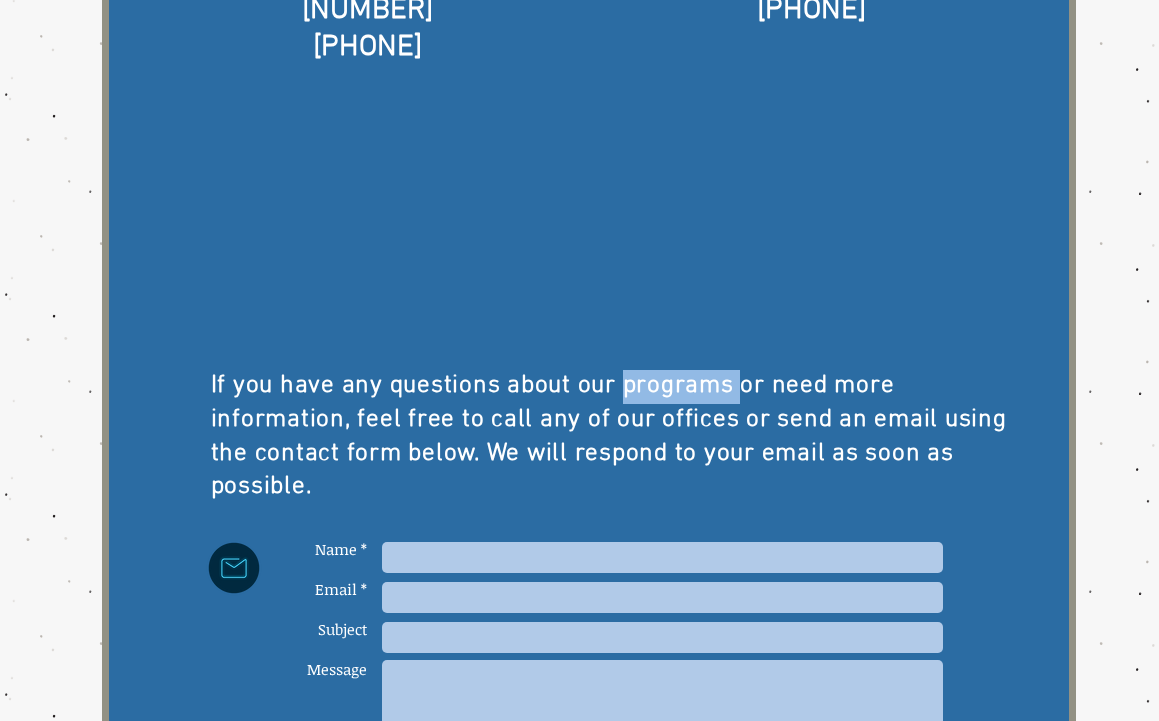 click on "If you have any questions about our programs or need more information, feel free to call any of our offices or send an email using the contact form below. We will respond to your email as soon as possible." at bounding box center (609, 436) 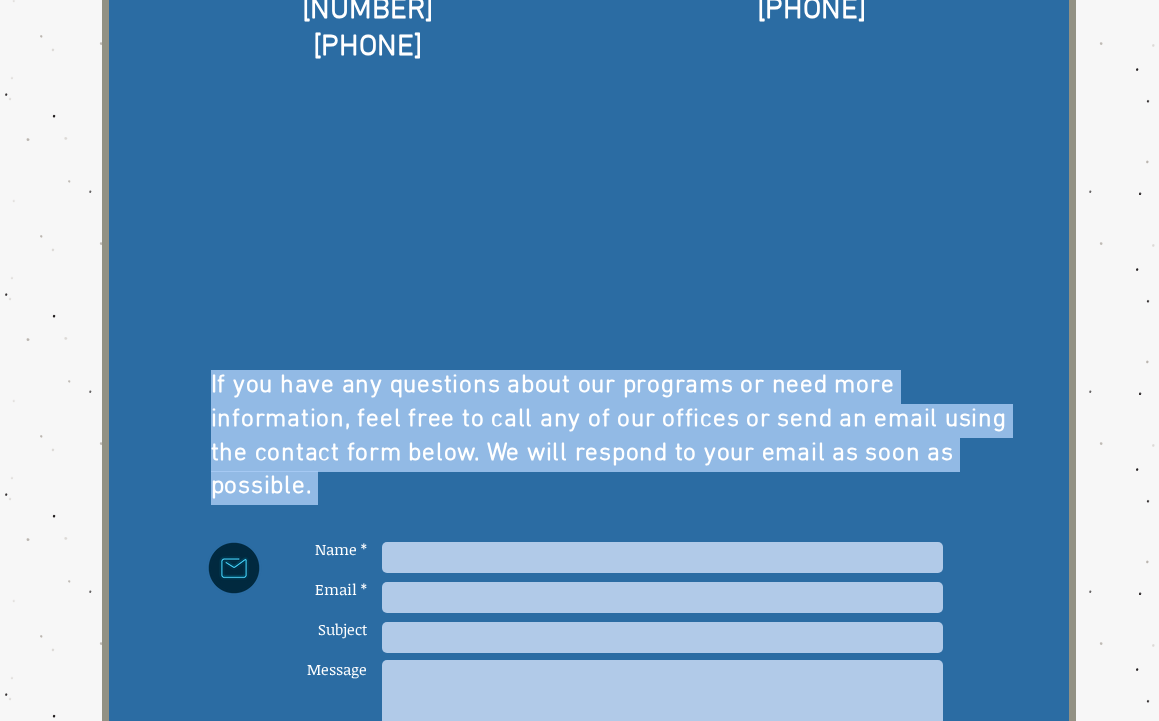click on "If you have any questions about our programs or need more information, feel free to call any of our offices or send an email using the contact form below. We will respond to your email as soon as possible." at bounding box center [609, 436] 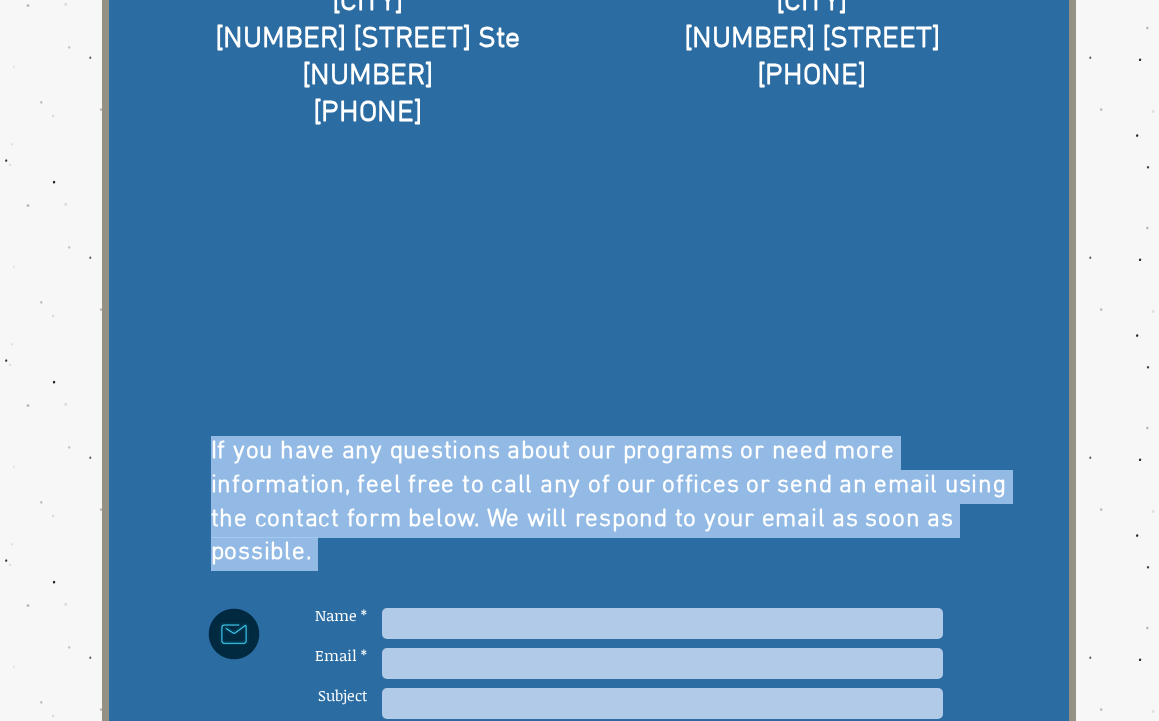 scroll, scrollTop: 411, scrollLeft: 0, axis: vertical 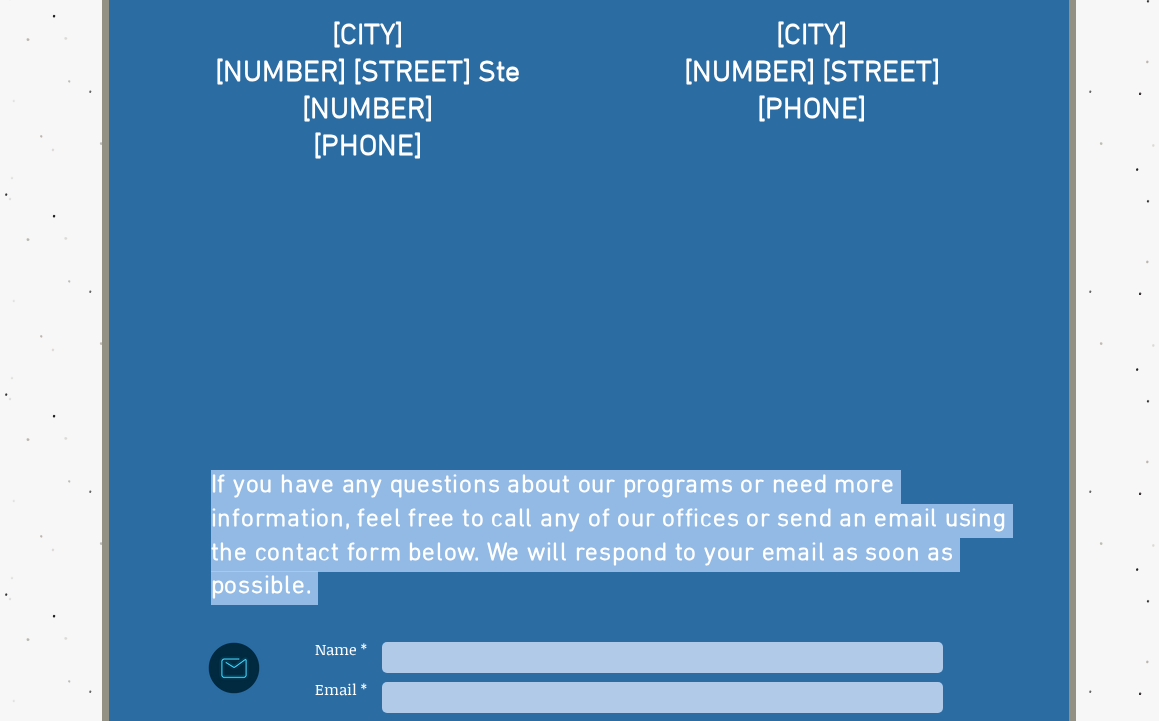 click on "If you have any questions about our programs or need more information, feel free to call any of our offices or send an email using the contact form below. We will respond to your email as soon as possible." at bounding box center (611, 537) 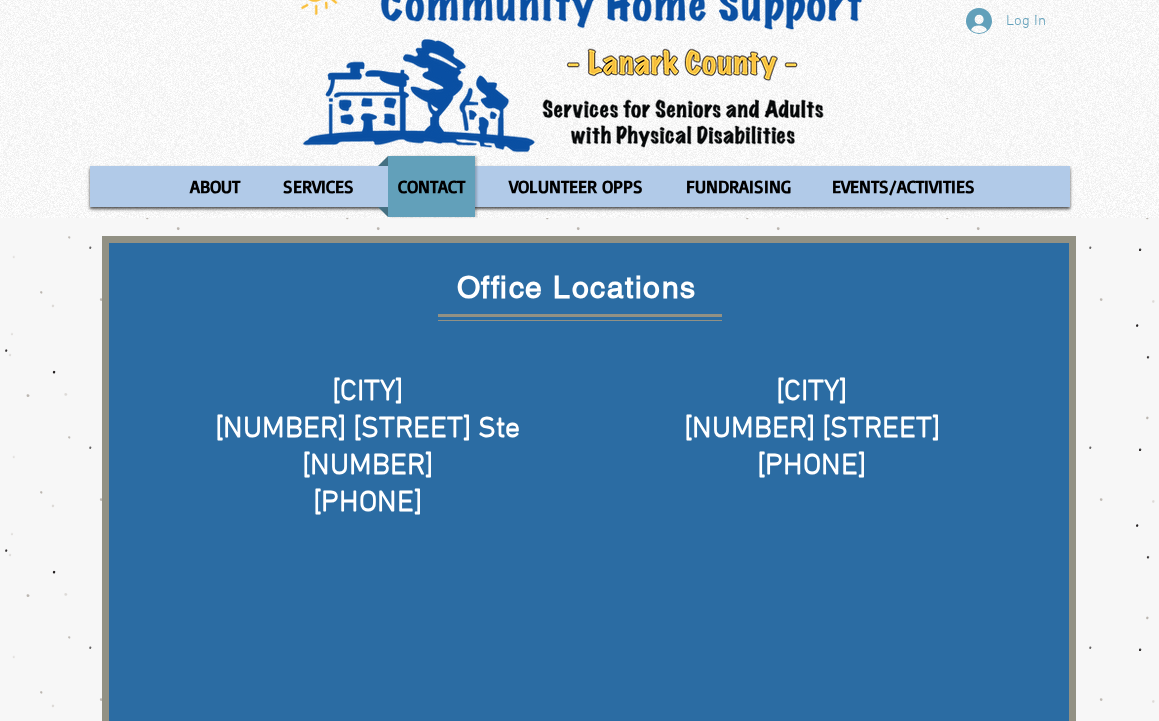 scroll, scrollTop: 0, scrollLeft: 0, axis: both 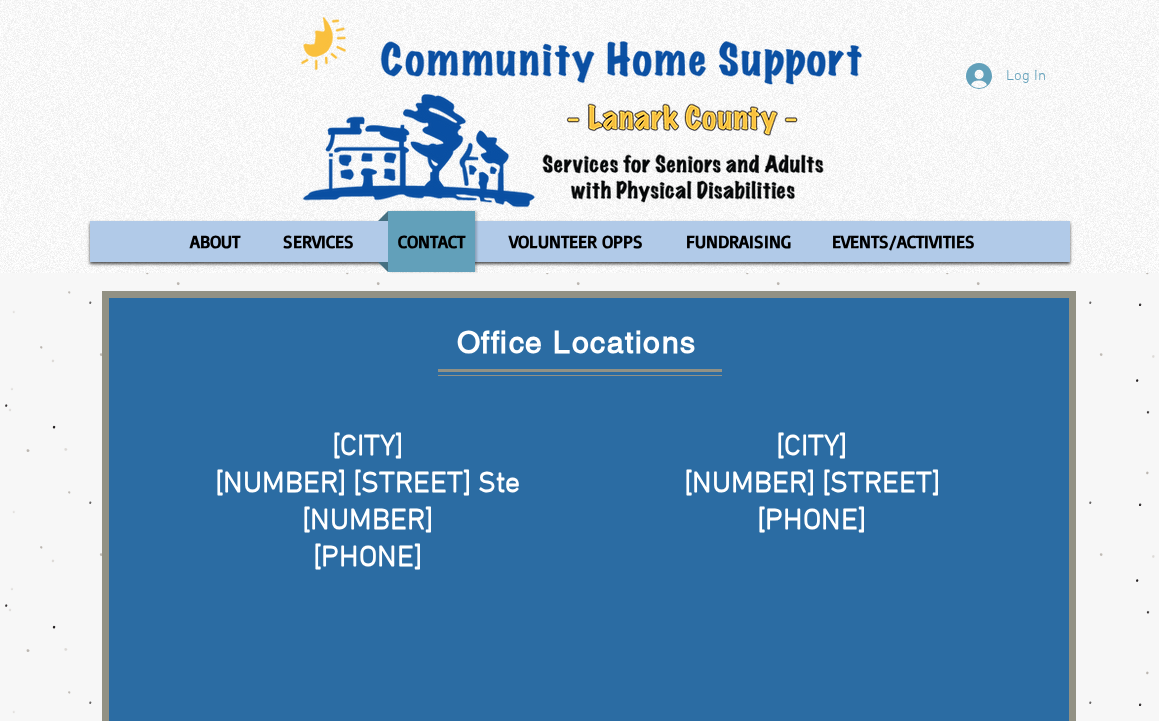 click at bounding box center [589, 839] 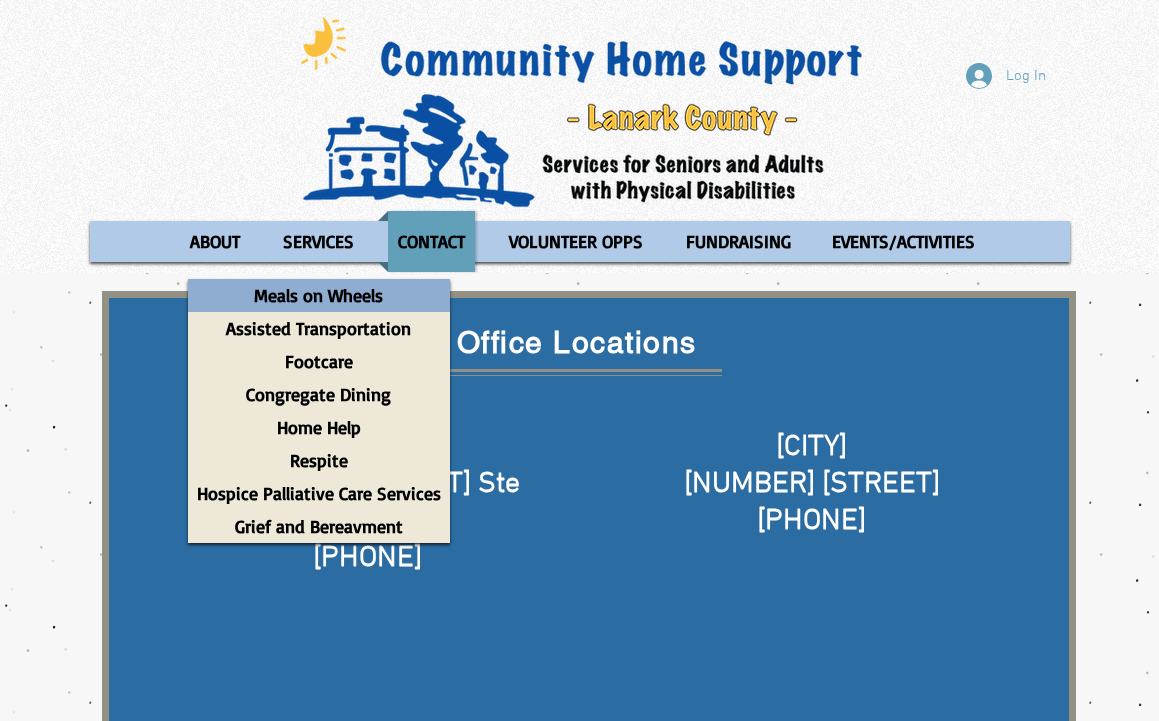 click on "Meals on Wheels" at bounding box center (318, 295) 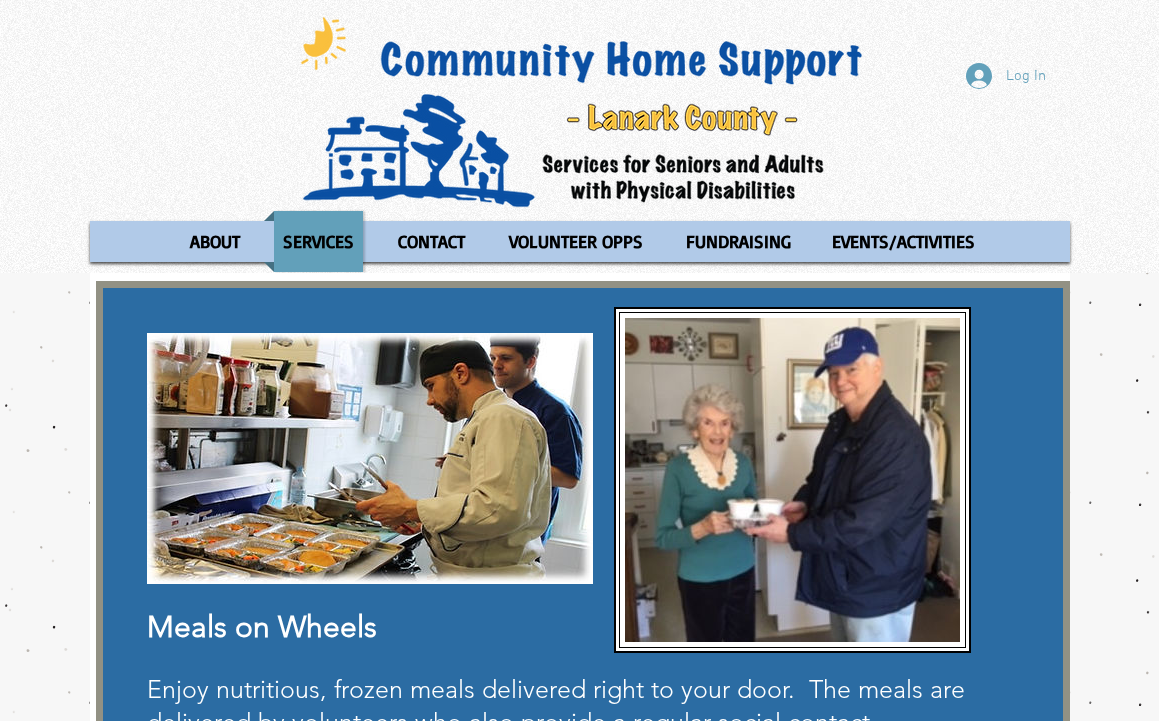 scroll, scrollTop: 0, scrollLeft: 0, axis: both 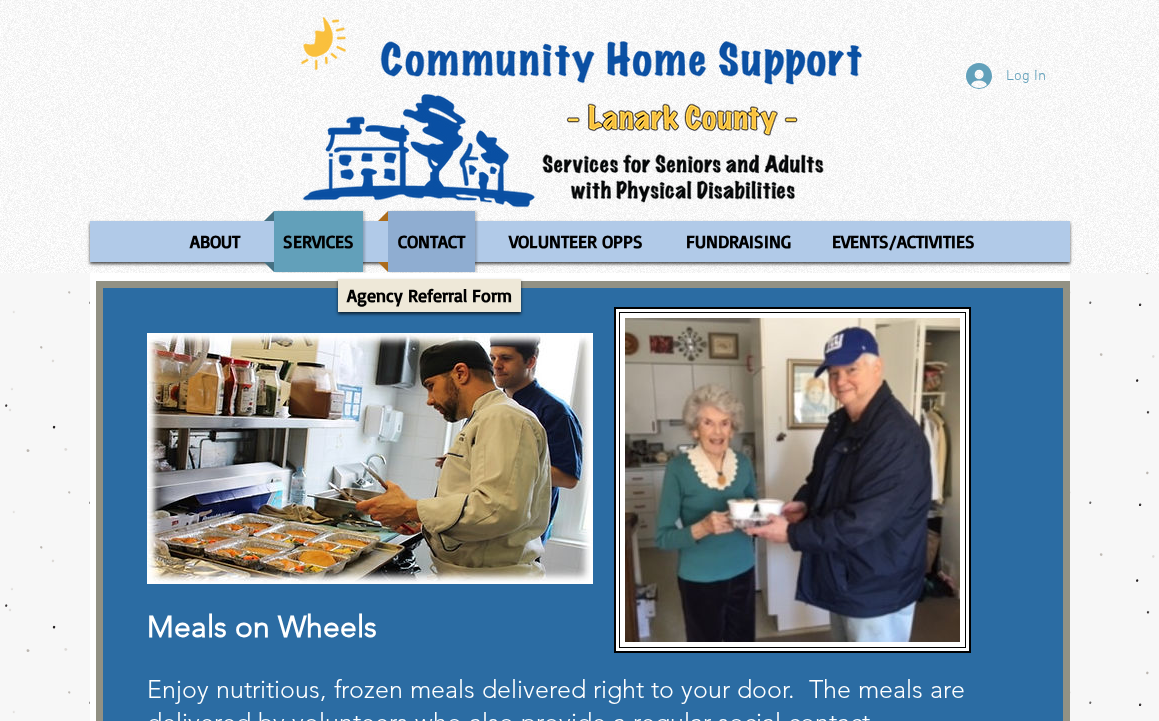 click on "CONTACT" at bounding box center (431, 241) 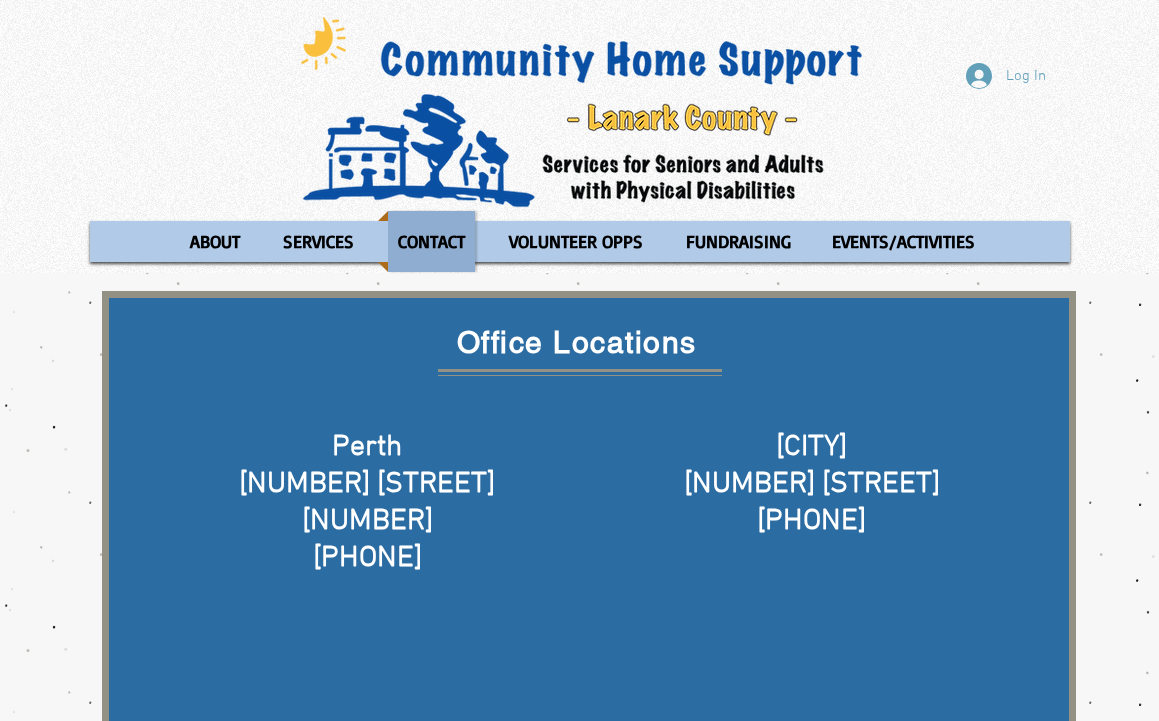 scroll, scrollTop: 0, scrollLeft: 0, axis: both 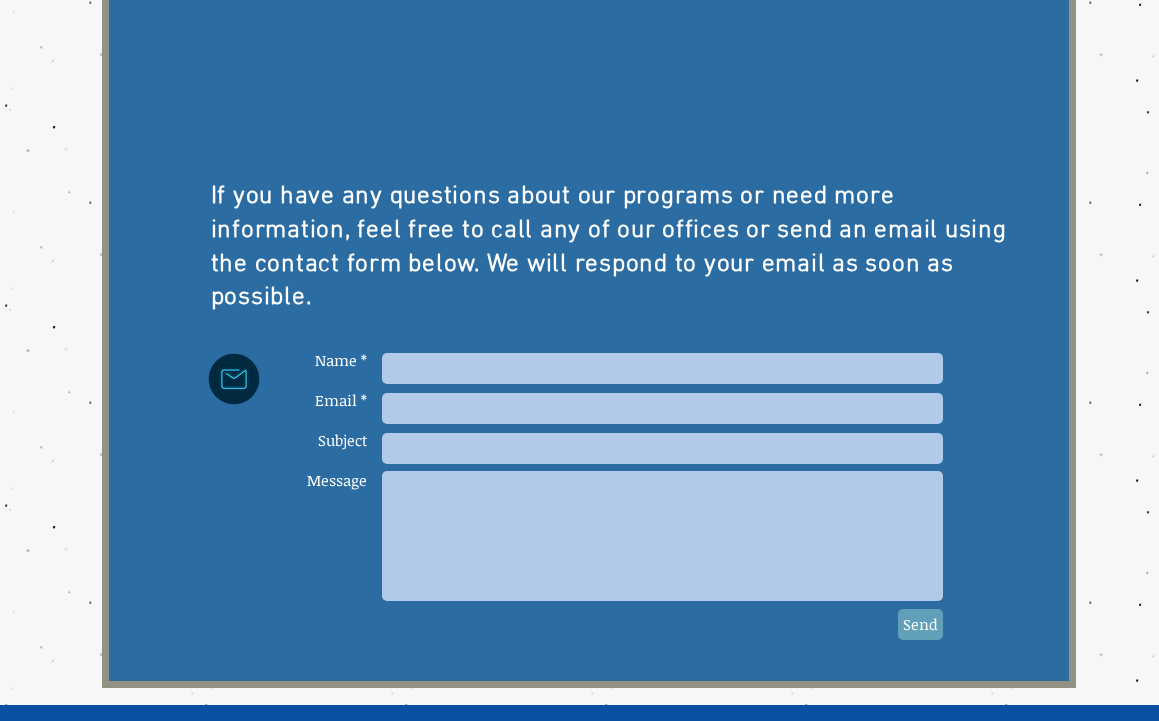 click at bounding box center (662, 368) 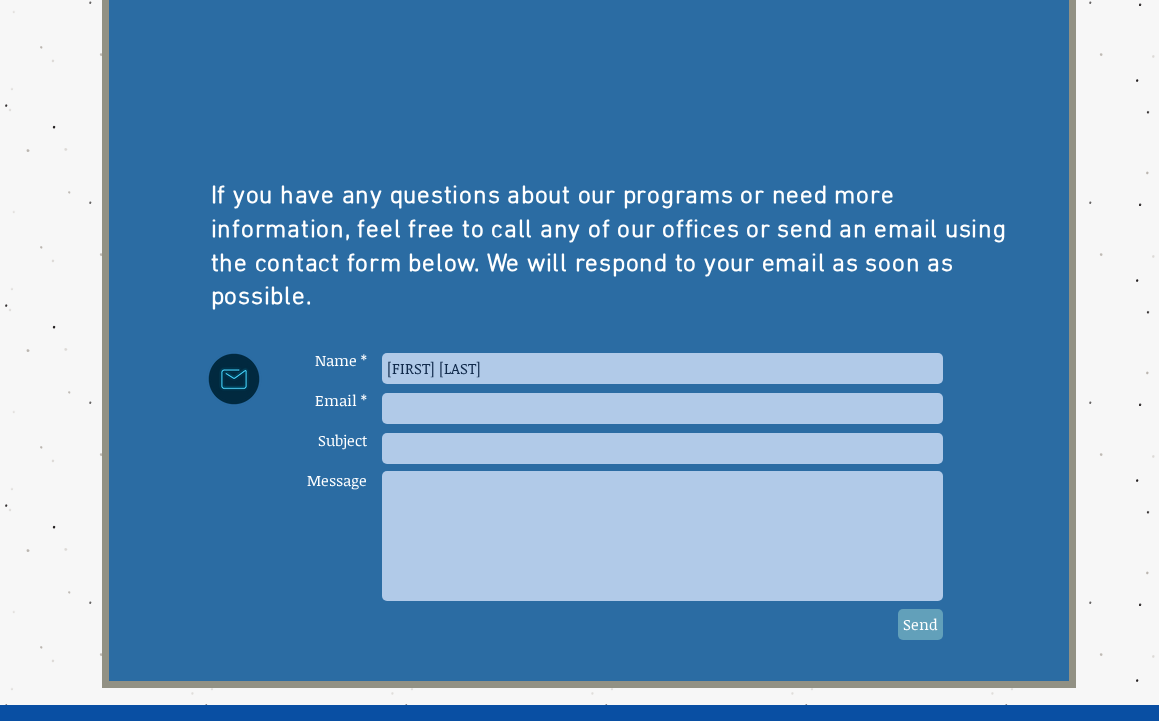 type on "[FIRST] [LAST]" 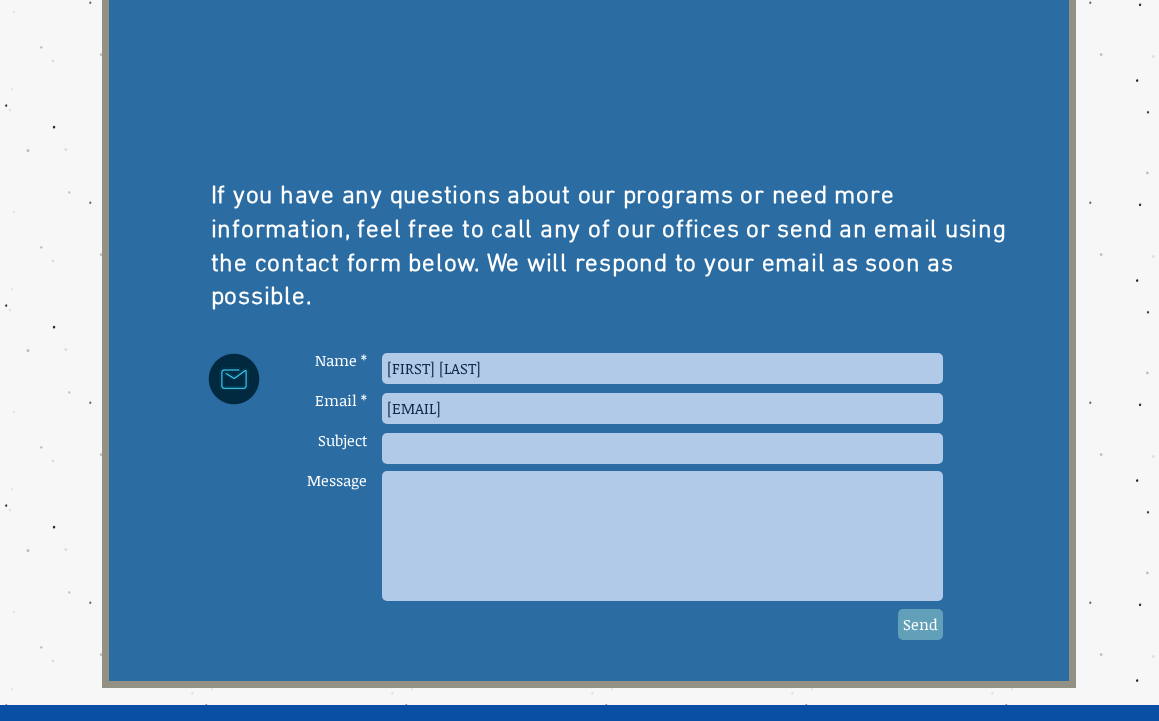 type on "[EMAIL]" 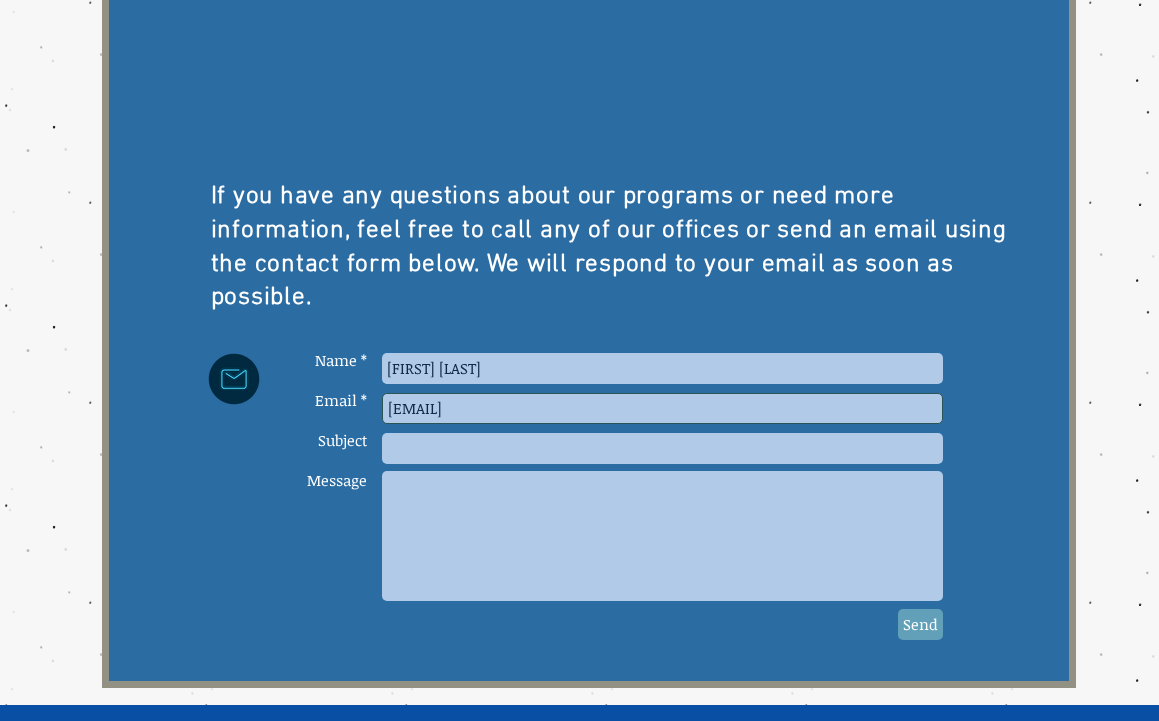 click at bounding box center [662, 448] 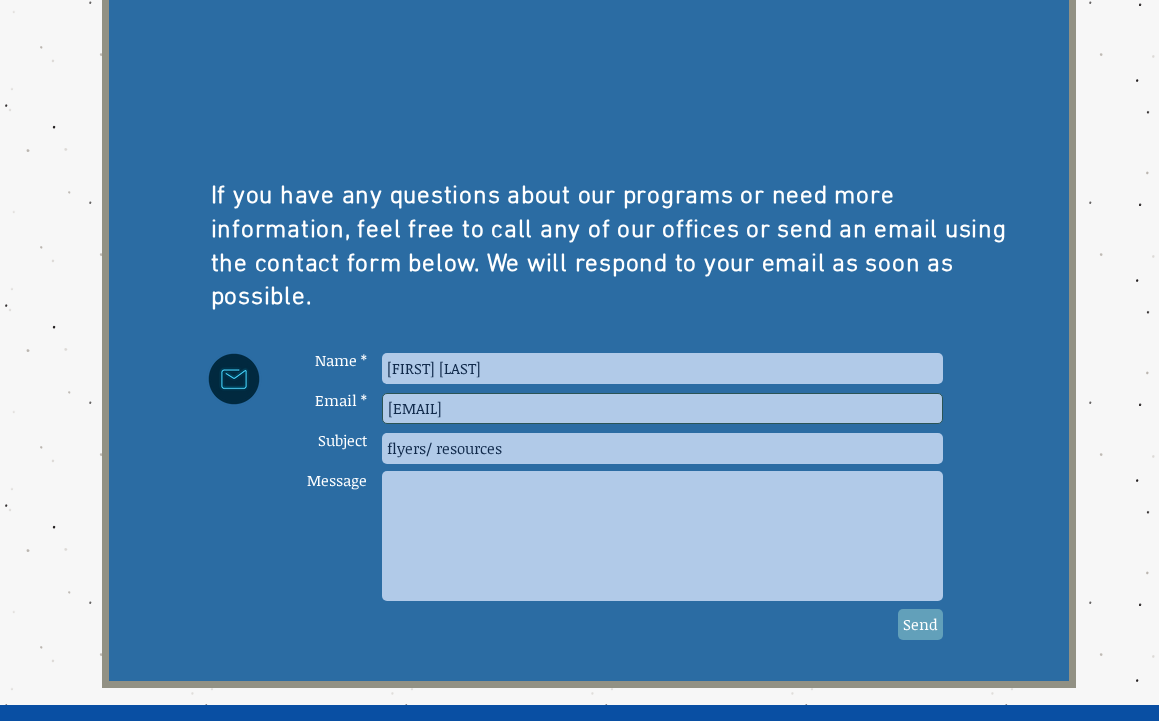 type on "flyers/ resources" 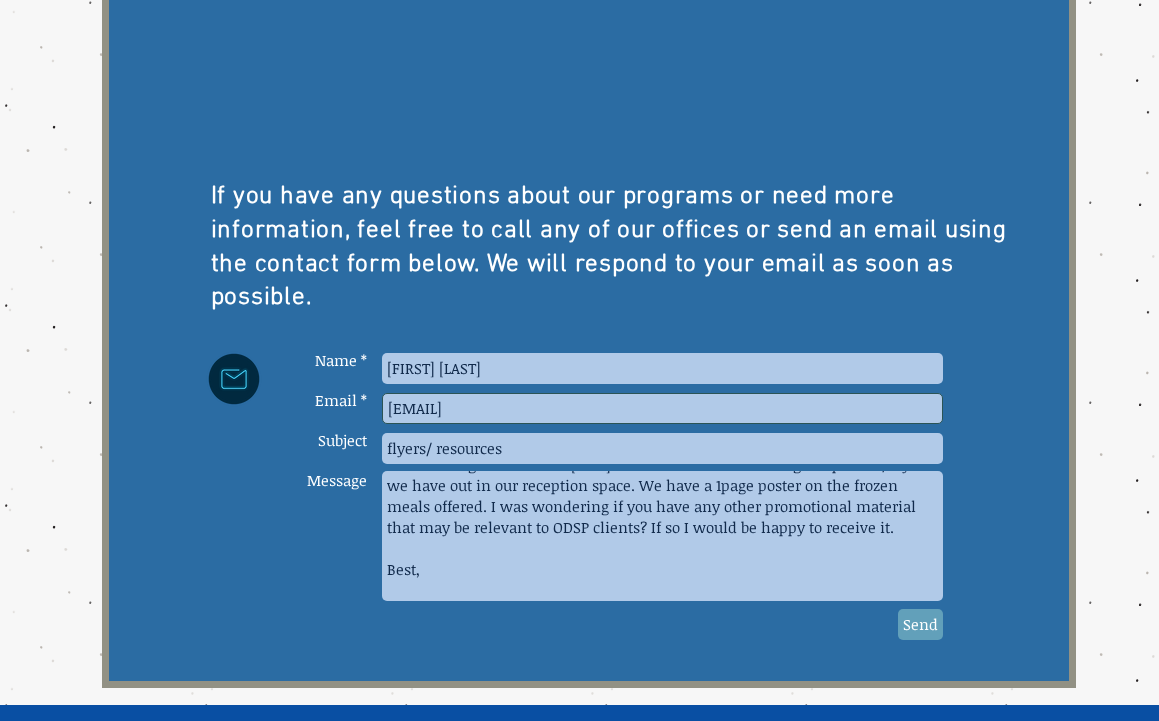 scroll, scrollTop: 91, scrollLeft: 0, axis: vertical 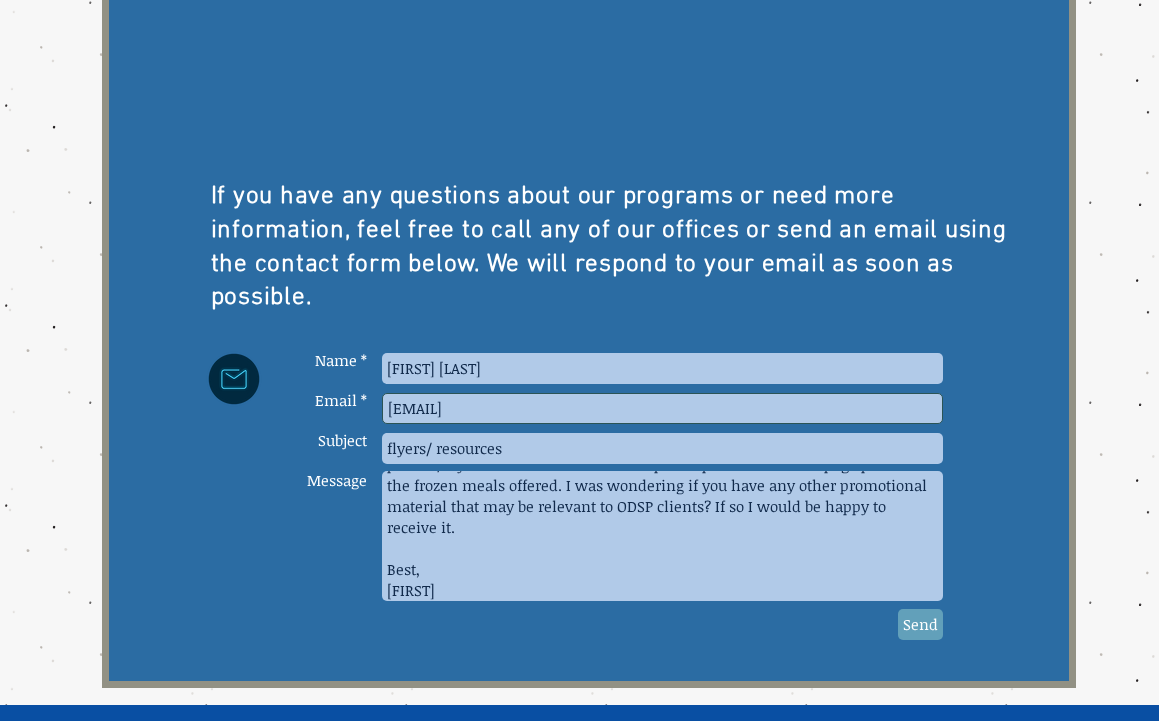 type on "Hi!
I'm reaching out from the Smiths Falls ODSP office. I'm refreshing the posters/ flyers we have out in our reception space. We have a 1page poster on the frozen meals offered. I was wondering if you have any other promotional material that may be relevant to ODSP clients? If so I would be happy to receive it.
Best,
[FIRST]" 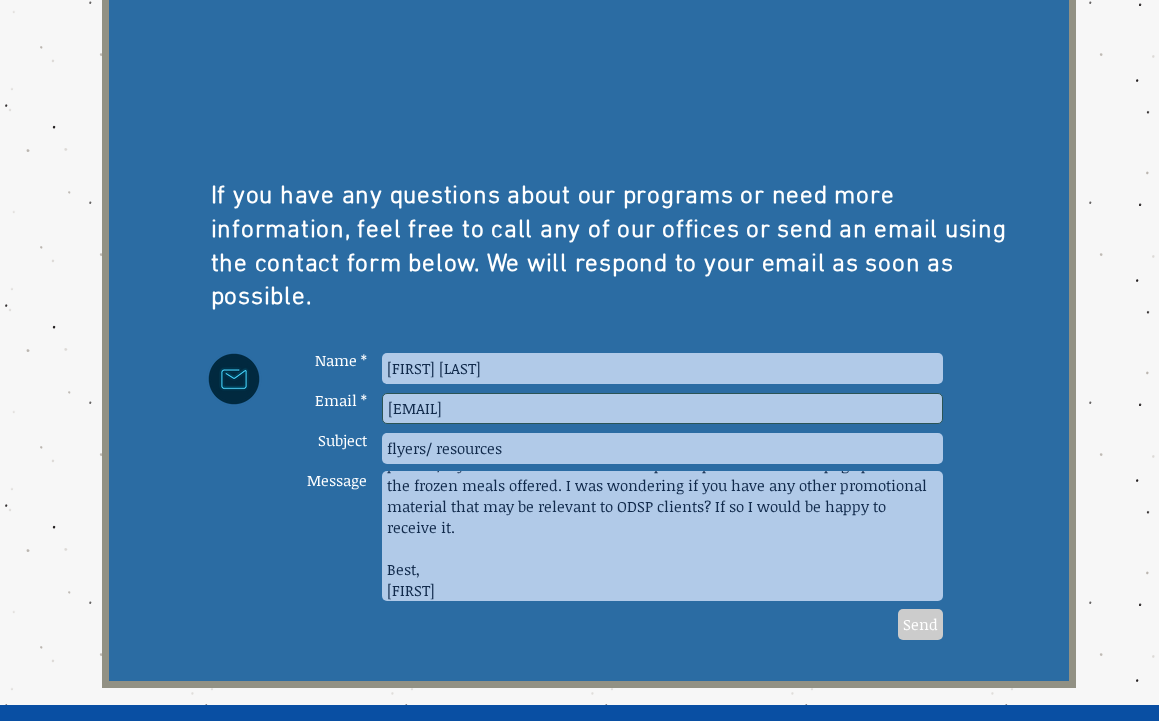 type 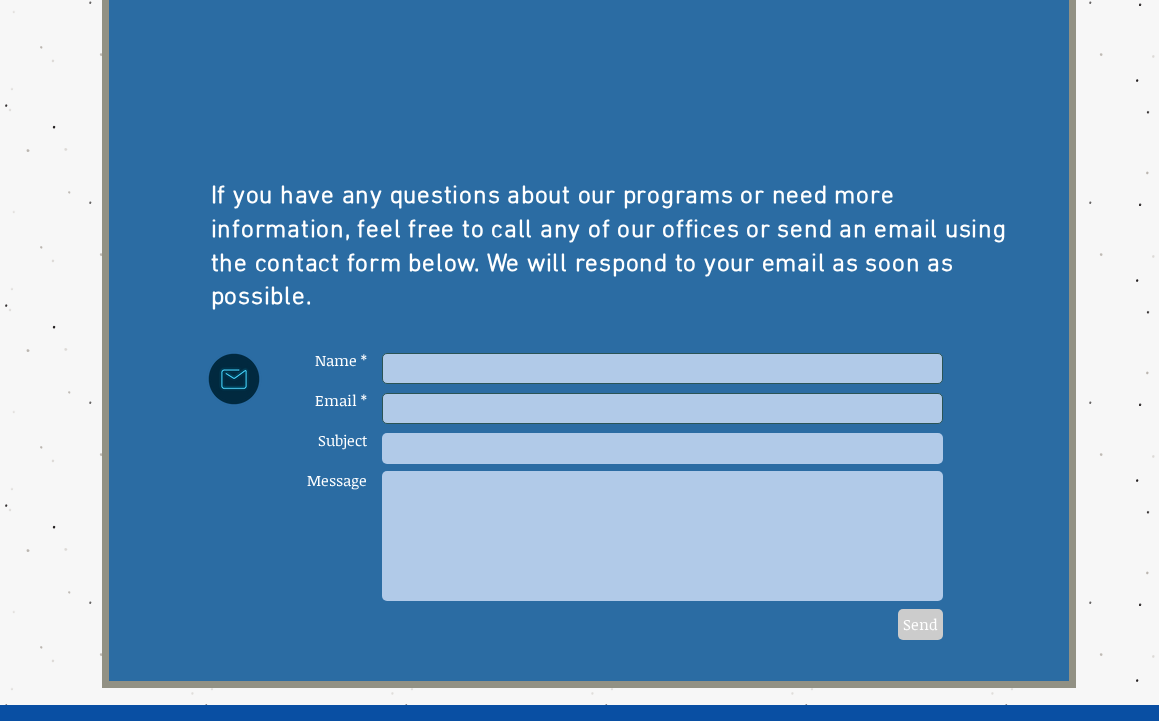 scroll, scrollTop: 0, scrollLeft: 0, axis: both 